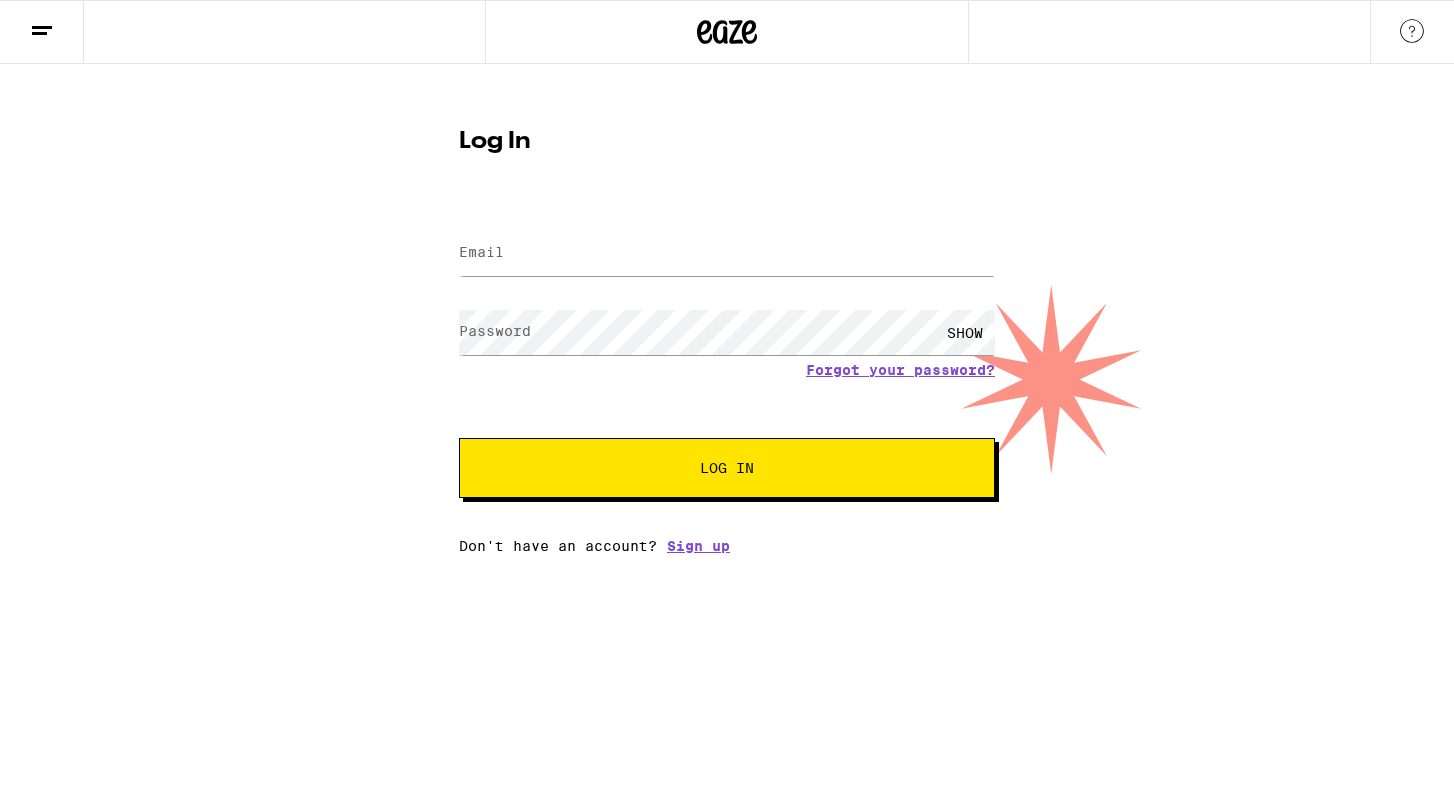 scroll, scrollTop: 0, scrollLeft: 0, axis: both 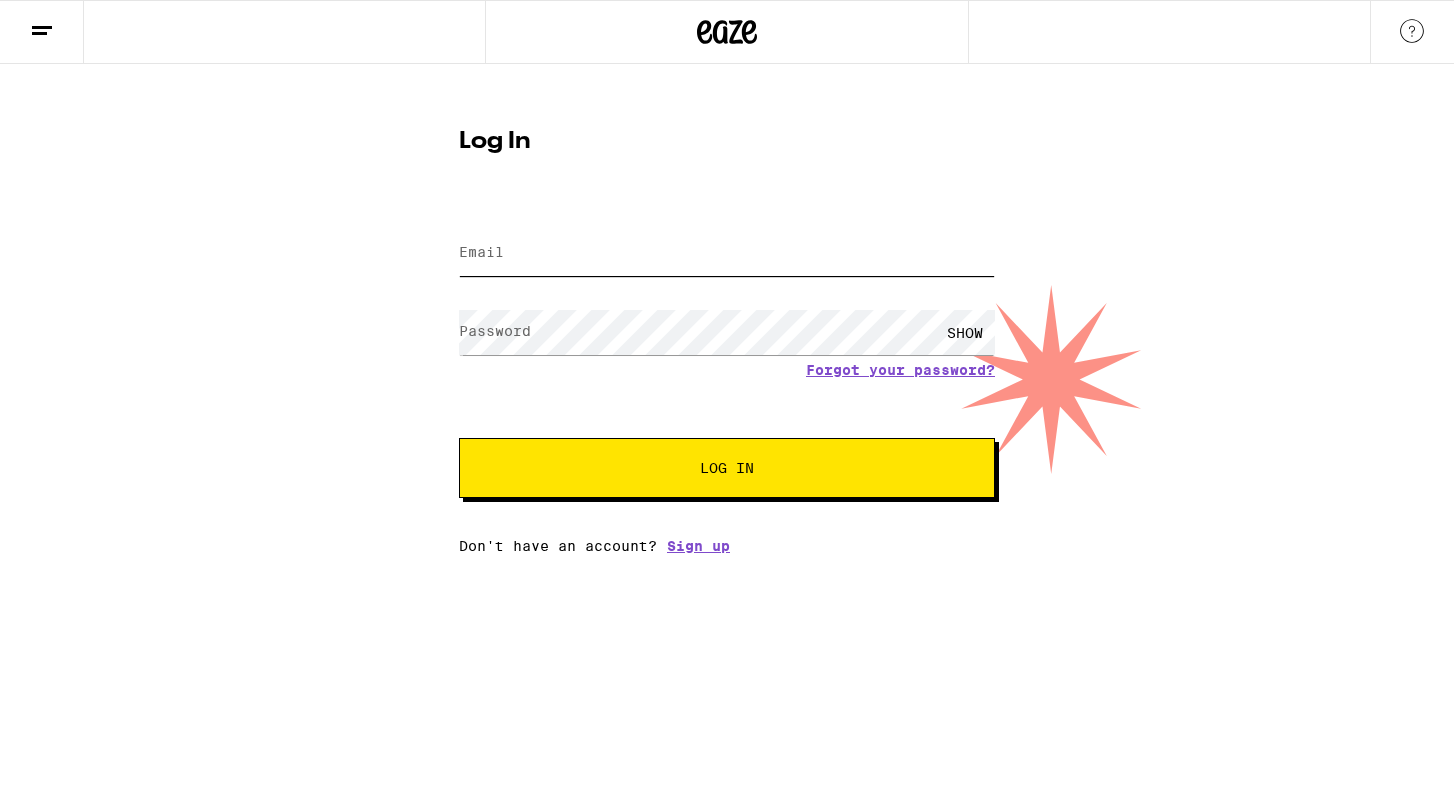 type on "[EMAIL]" 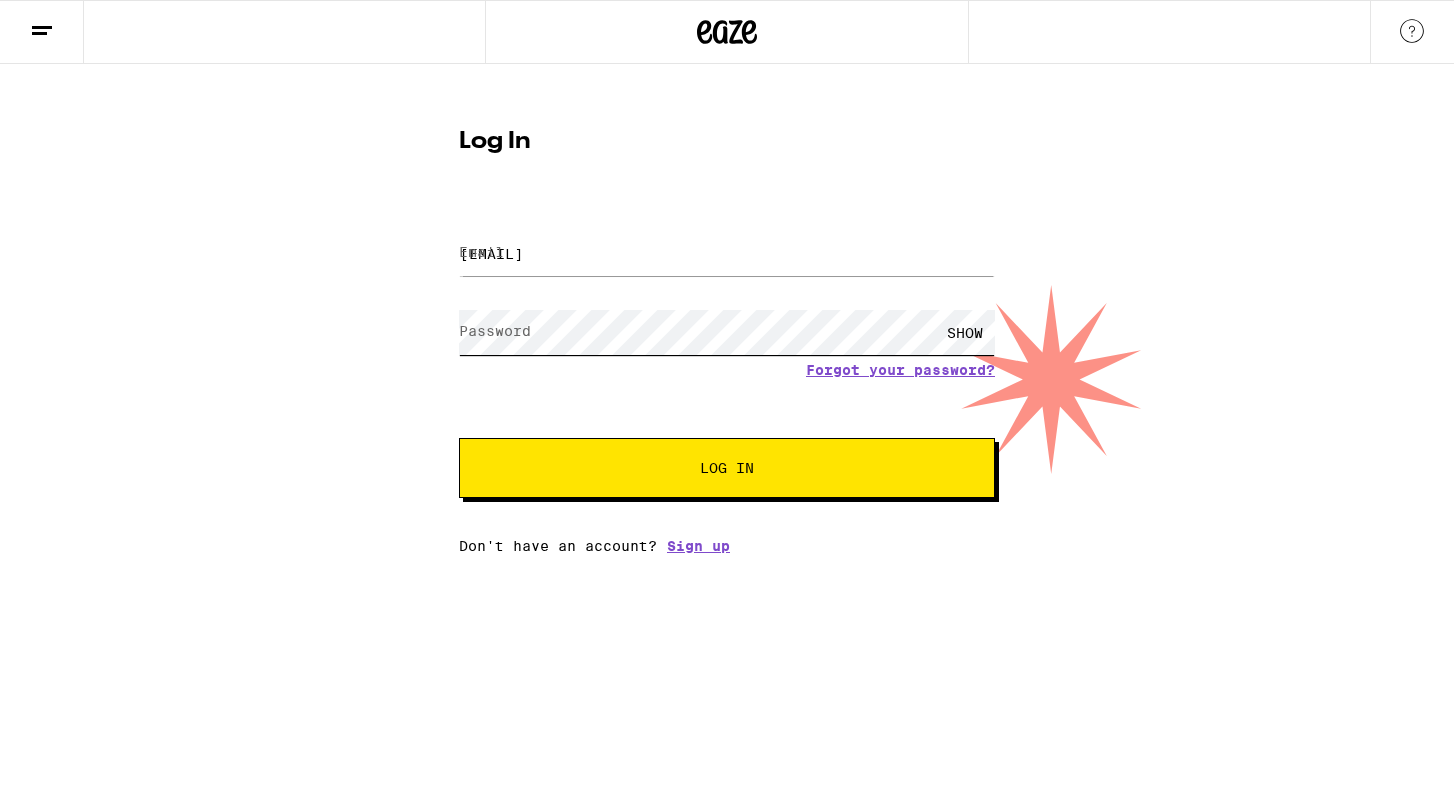 click on "Log In" at bounding box center [727, 468] 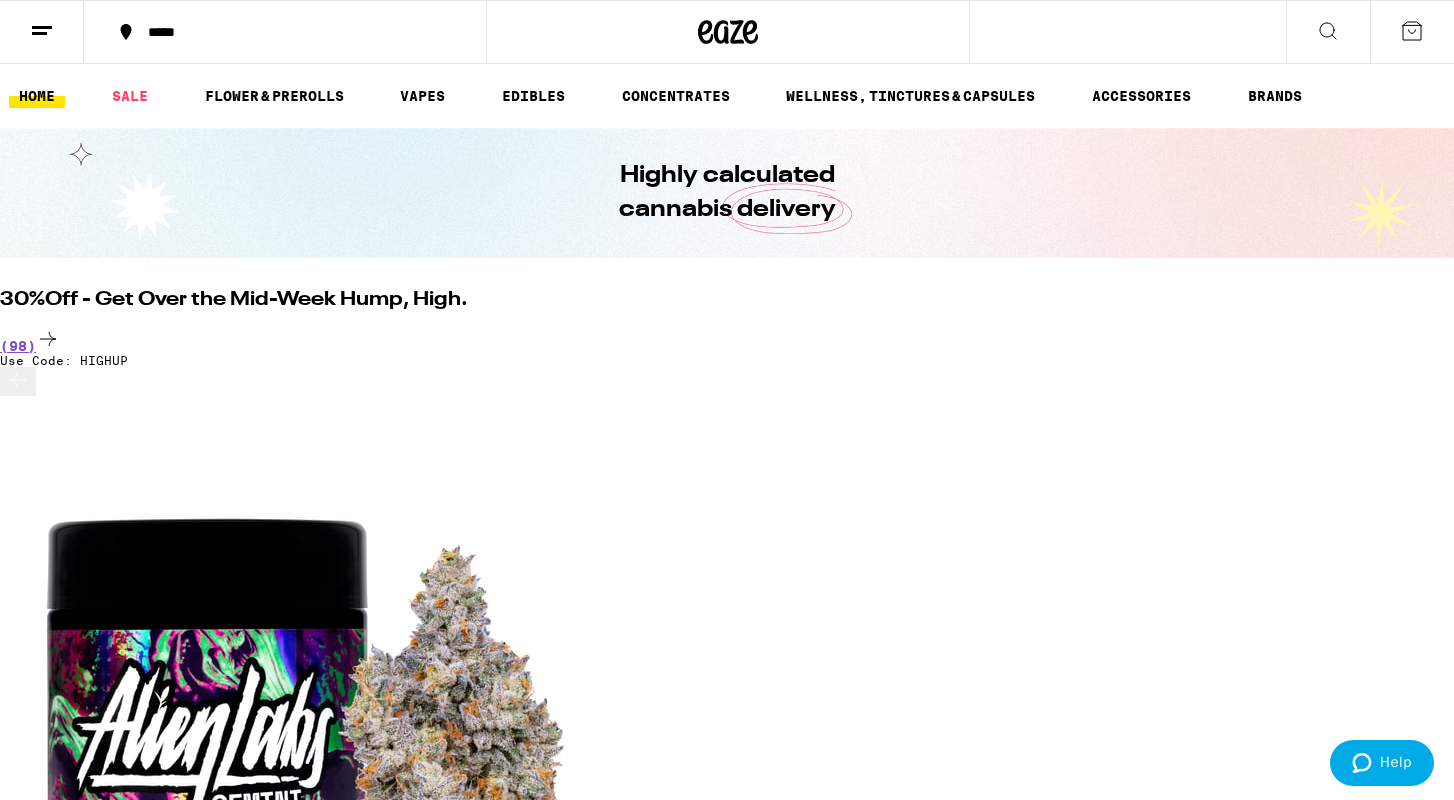 scroll, scrollTop: 0, scrollLeft: 0, axis: both 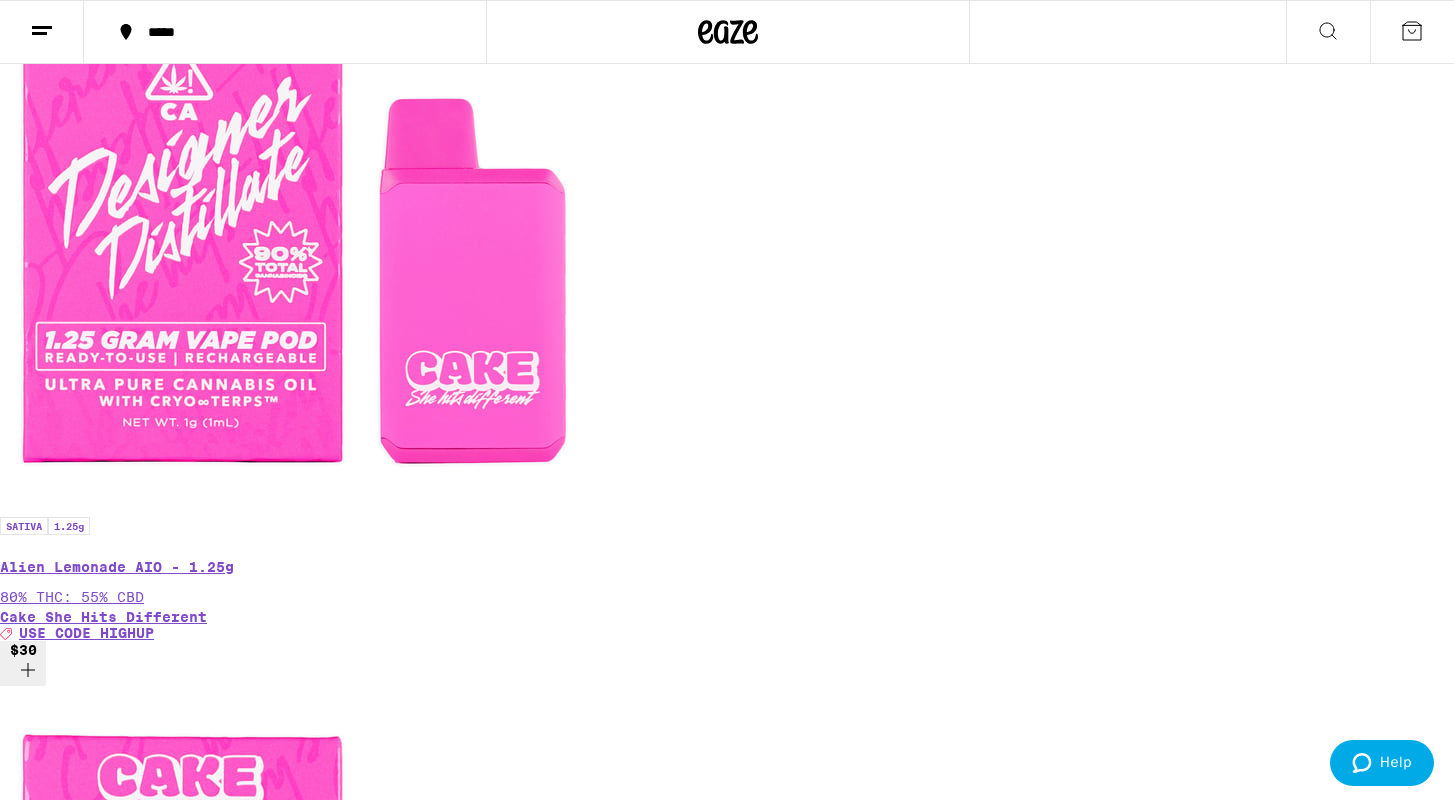 click 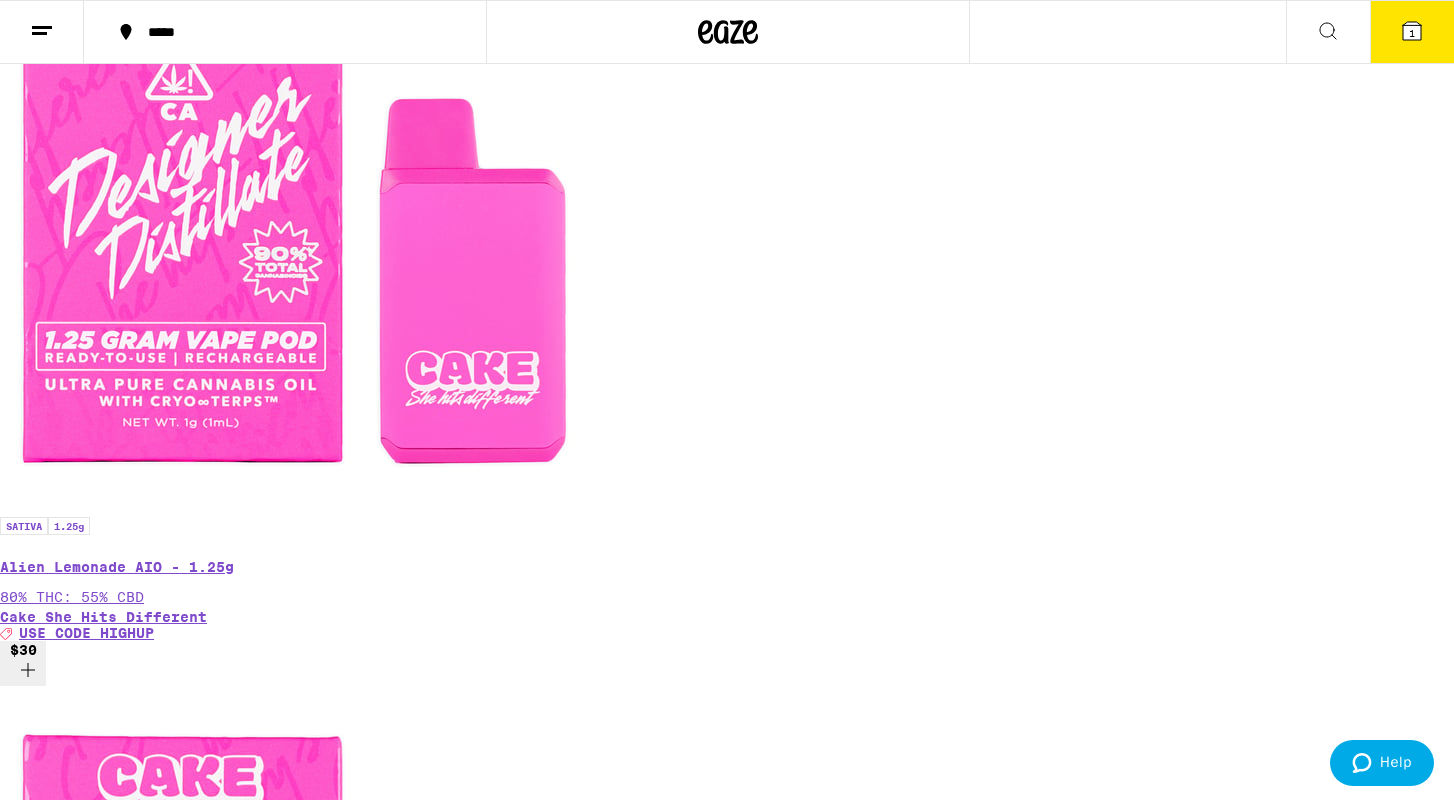 click on "HYBRID Elderberry THC:CBN 2:1 Gummies 100mg THC WYLD Deal Created with Sketch. USE CODE HIGHUP" at bounding box center [727, 8426] 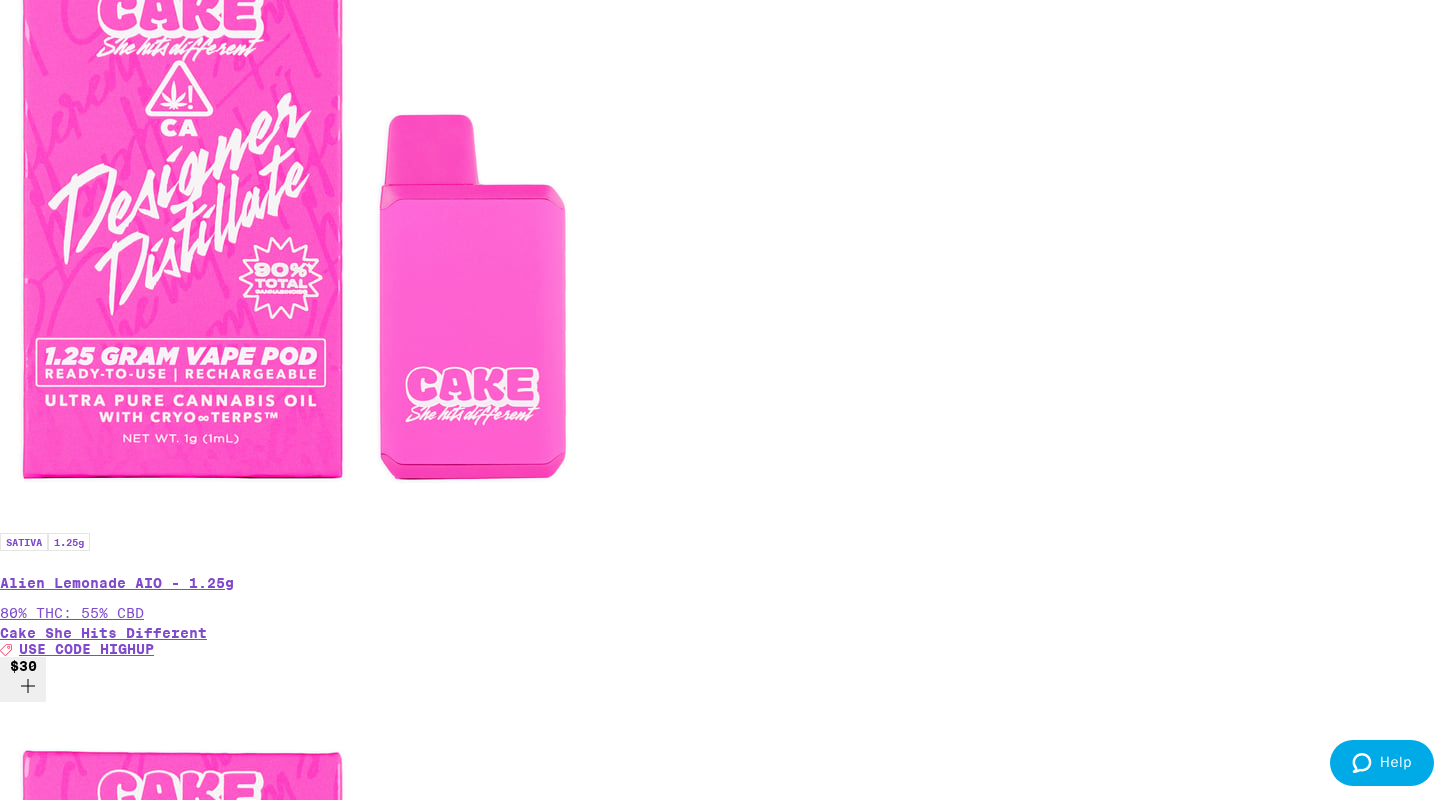 click 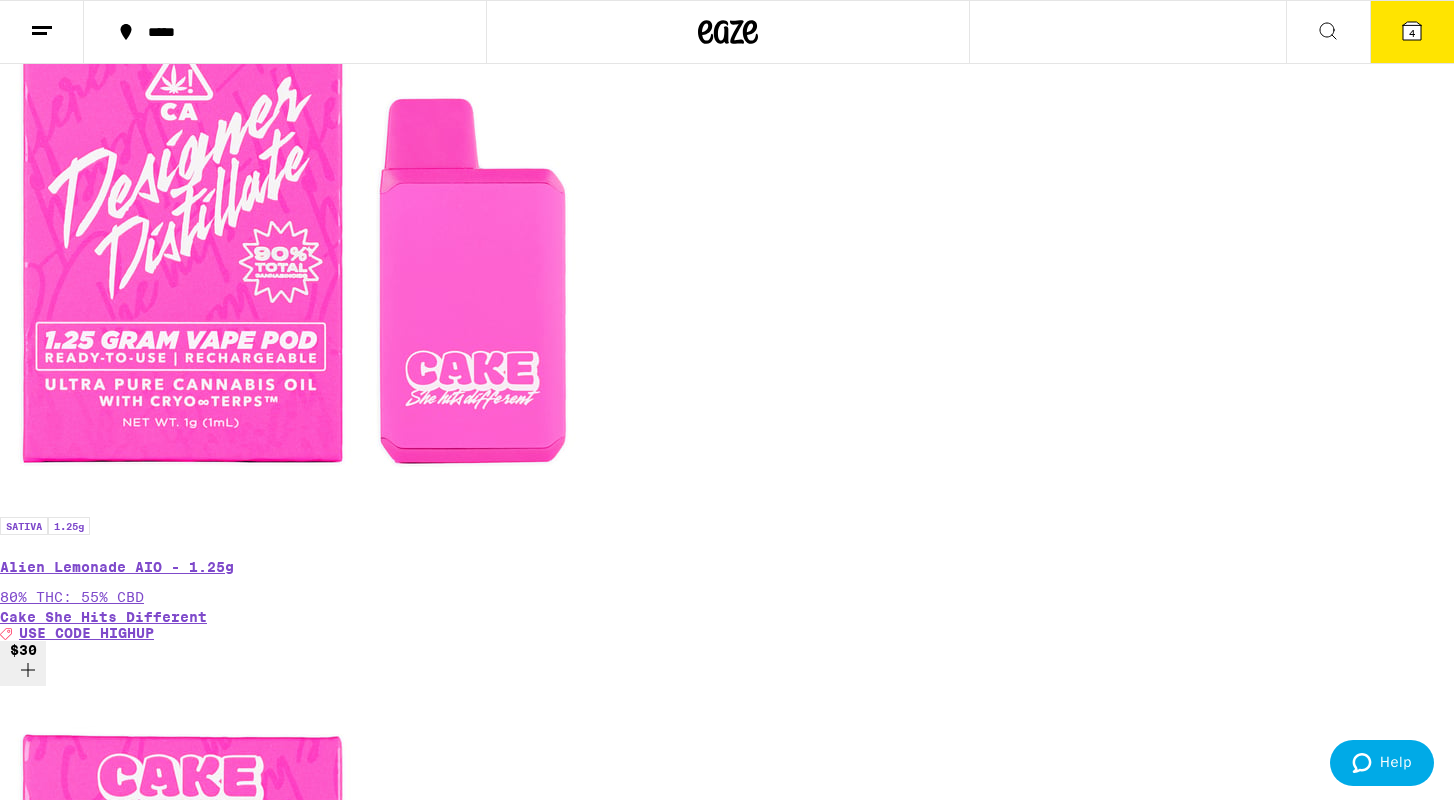 click on "4" at bounding box center (1412, 32) 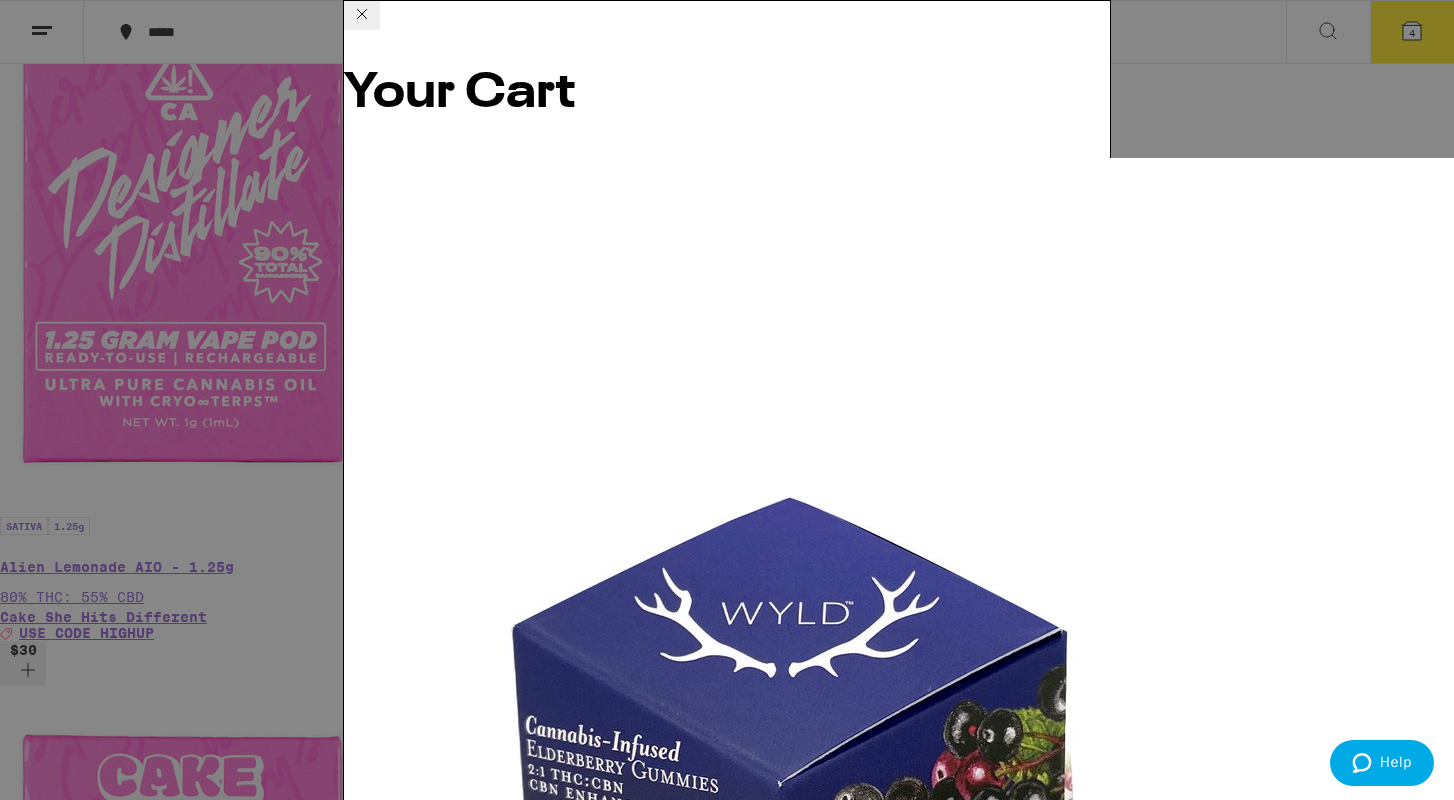 scroll, scrollTop: 51, scrollLeft: 0, axis: vertical 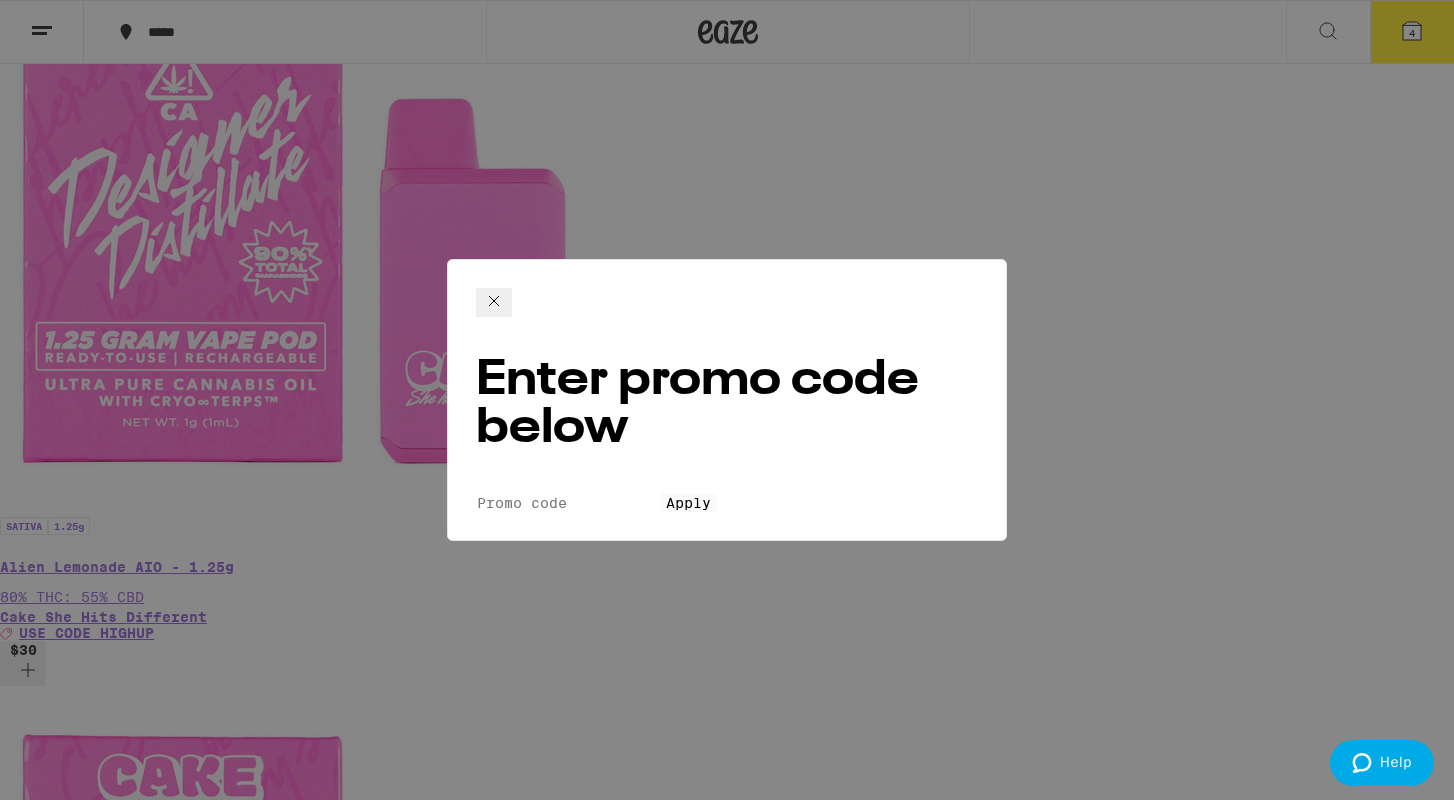 click on "Promo Code" at bounding box center (568, 503) 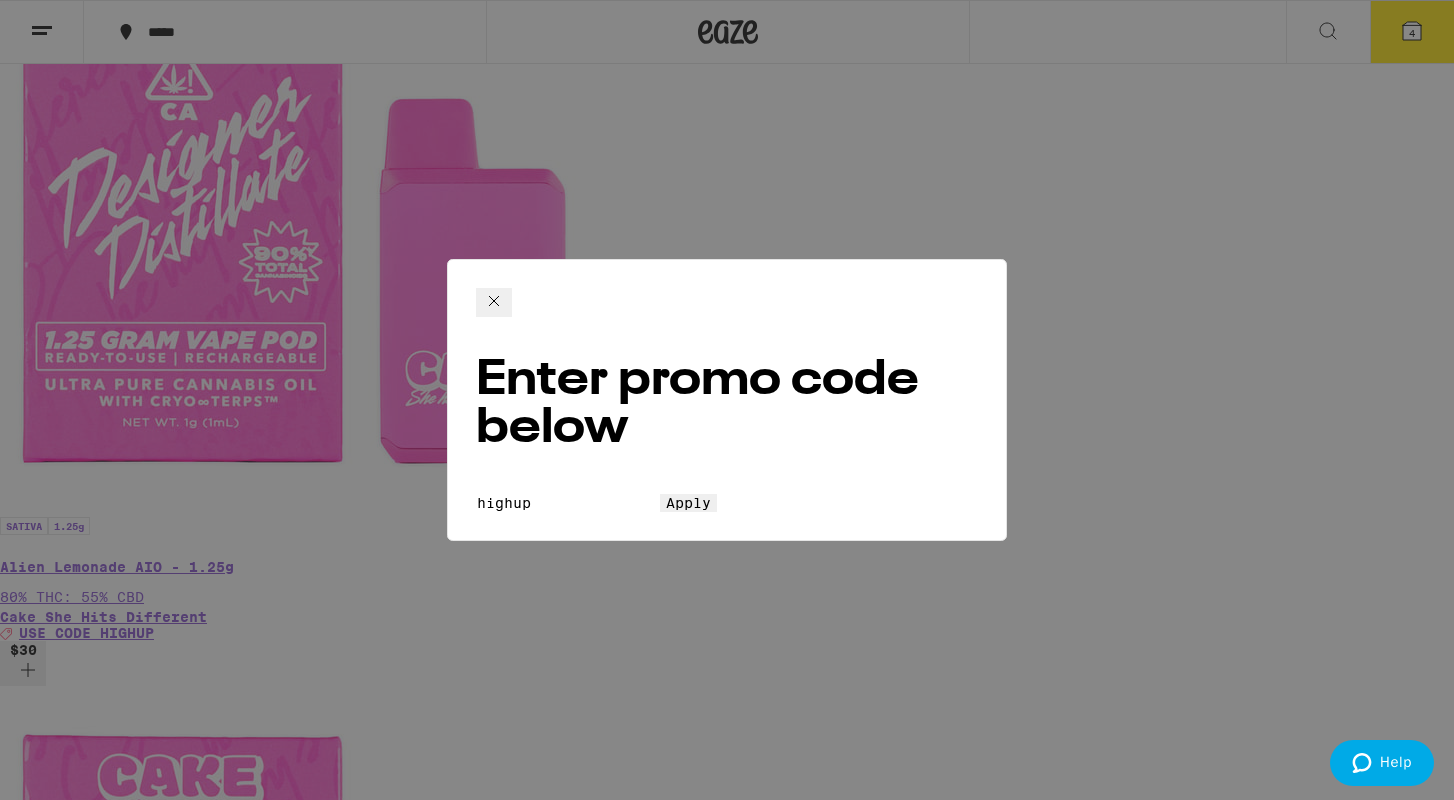 type on "highup" 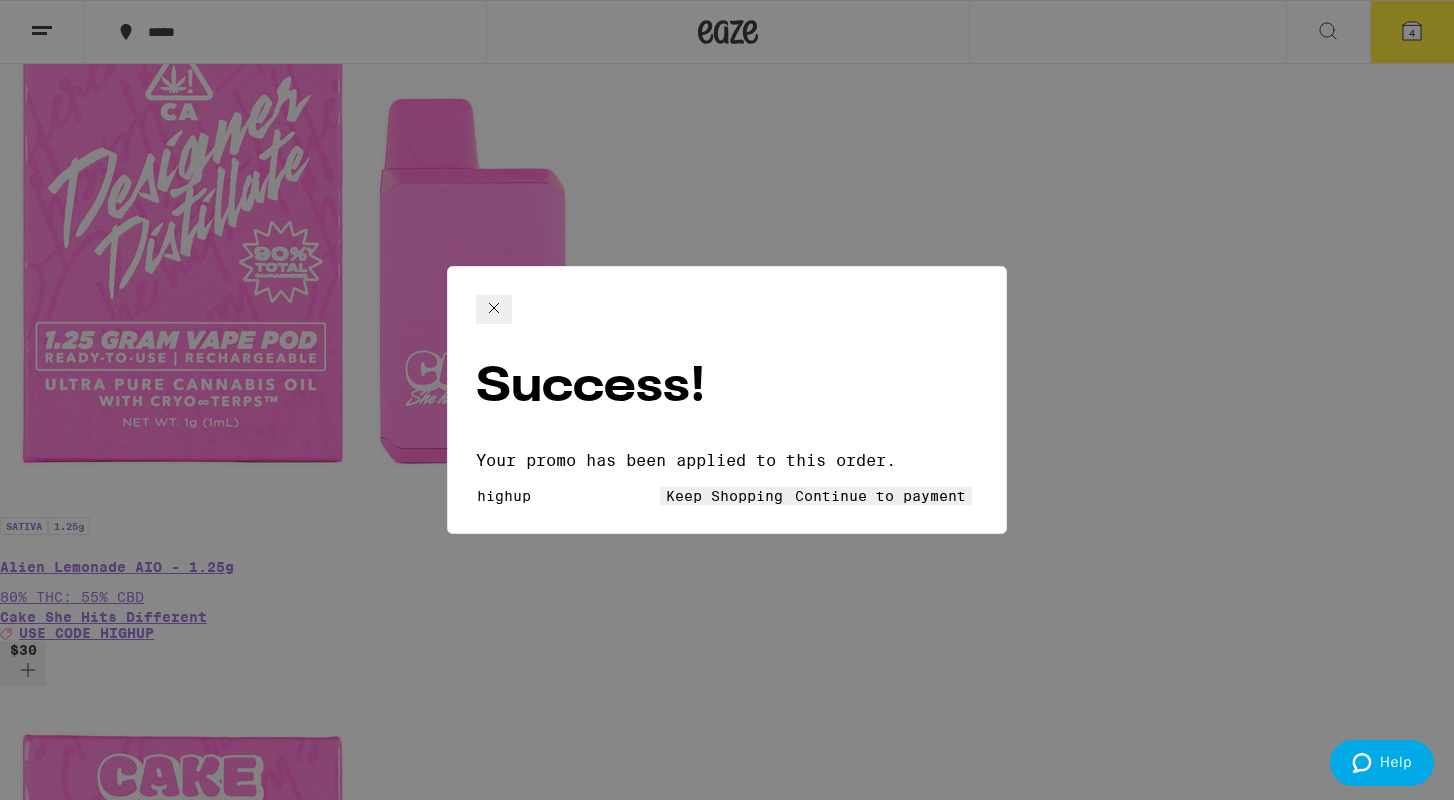 click on "Continue to payment" at bounding box center (880, 496) 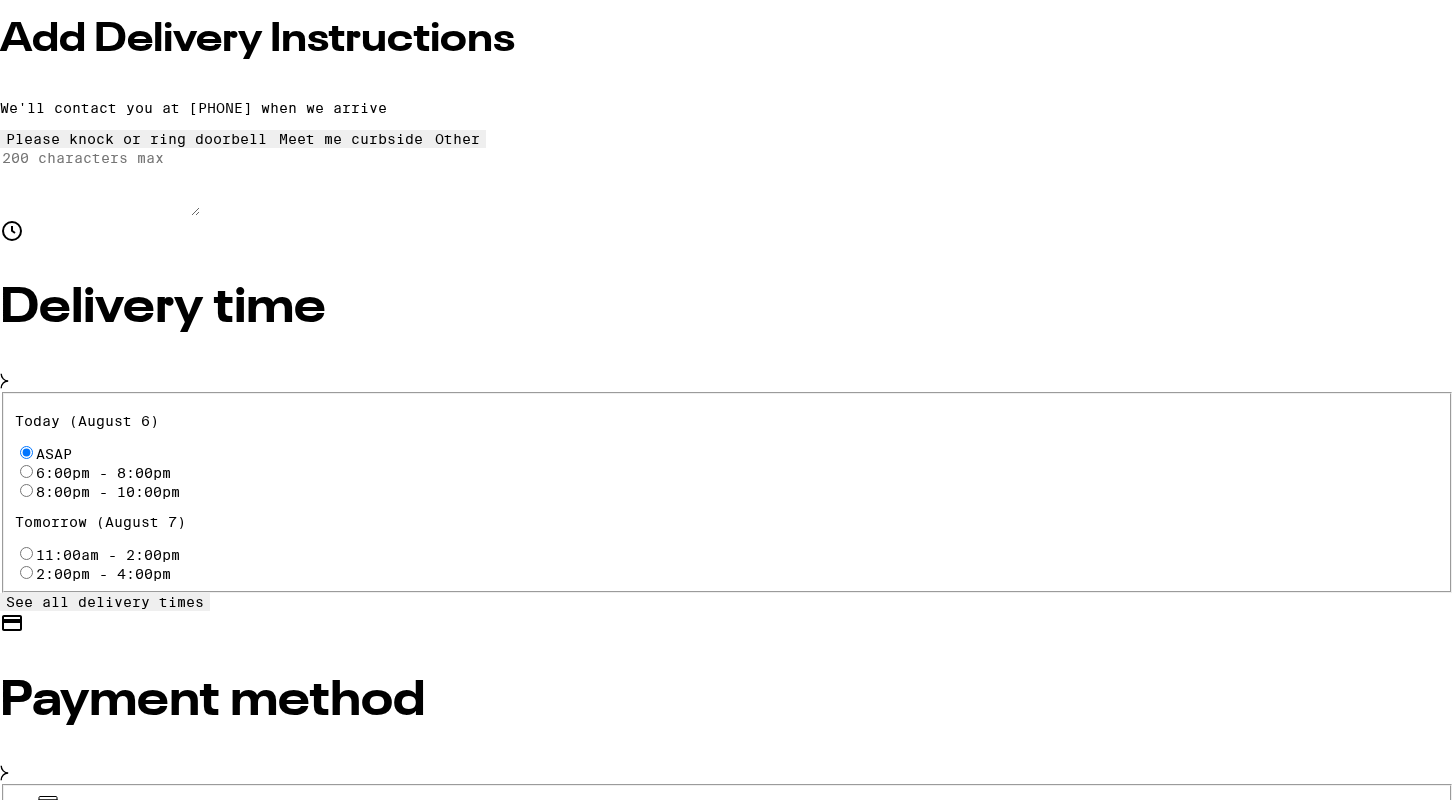 scroll, scrollTop: 0, scrollLeft: 0, axis: both 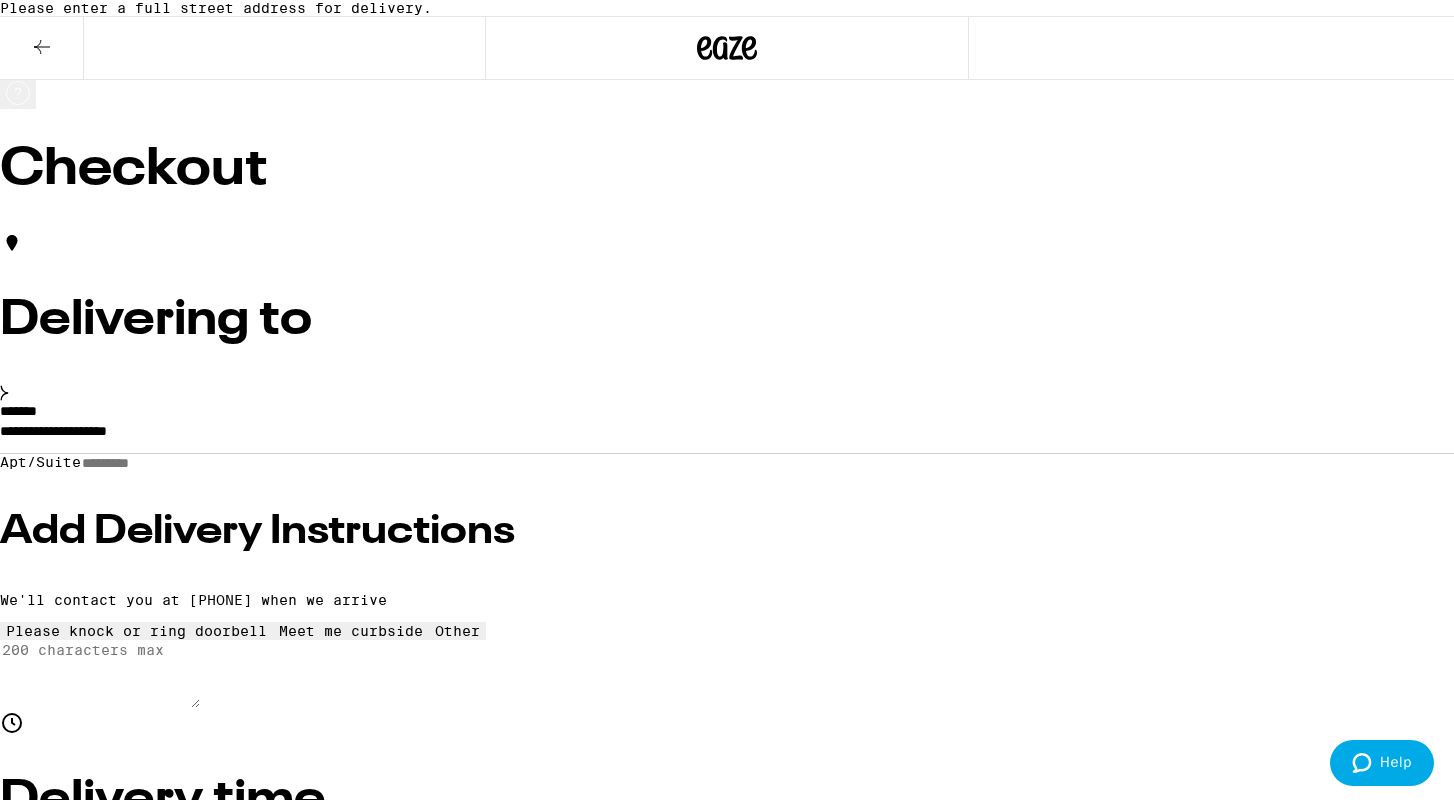 click on "**********" at bounding box center (727, 436) 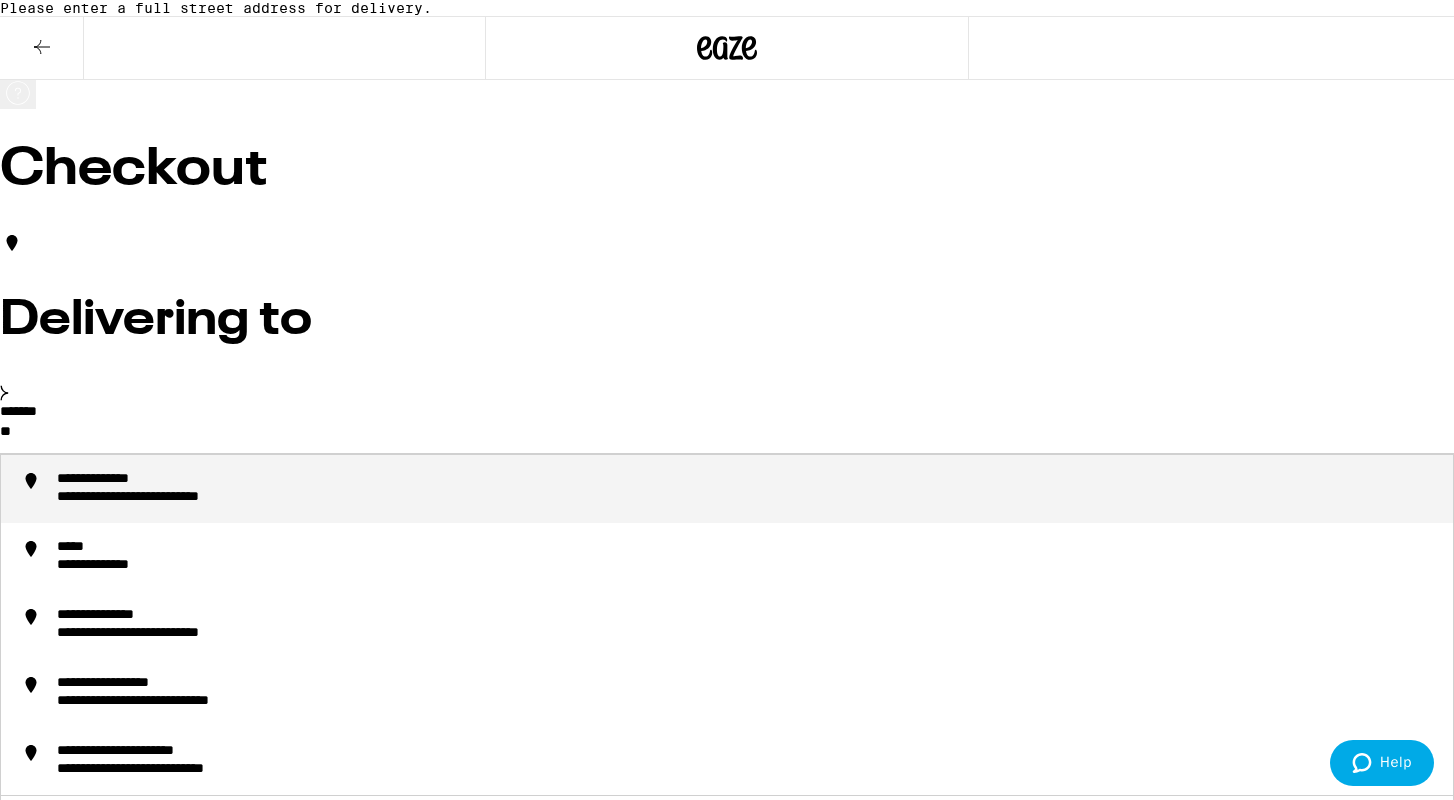 type on "*" 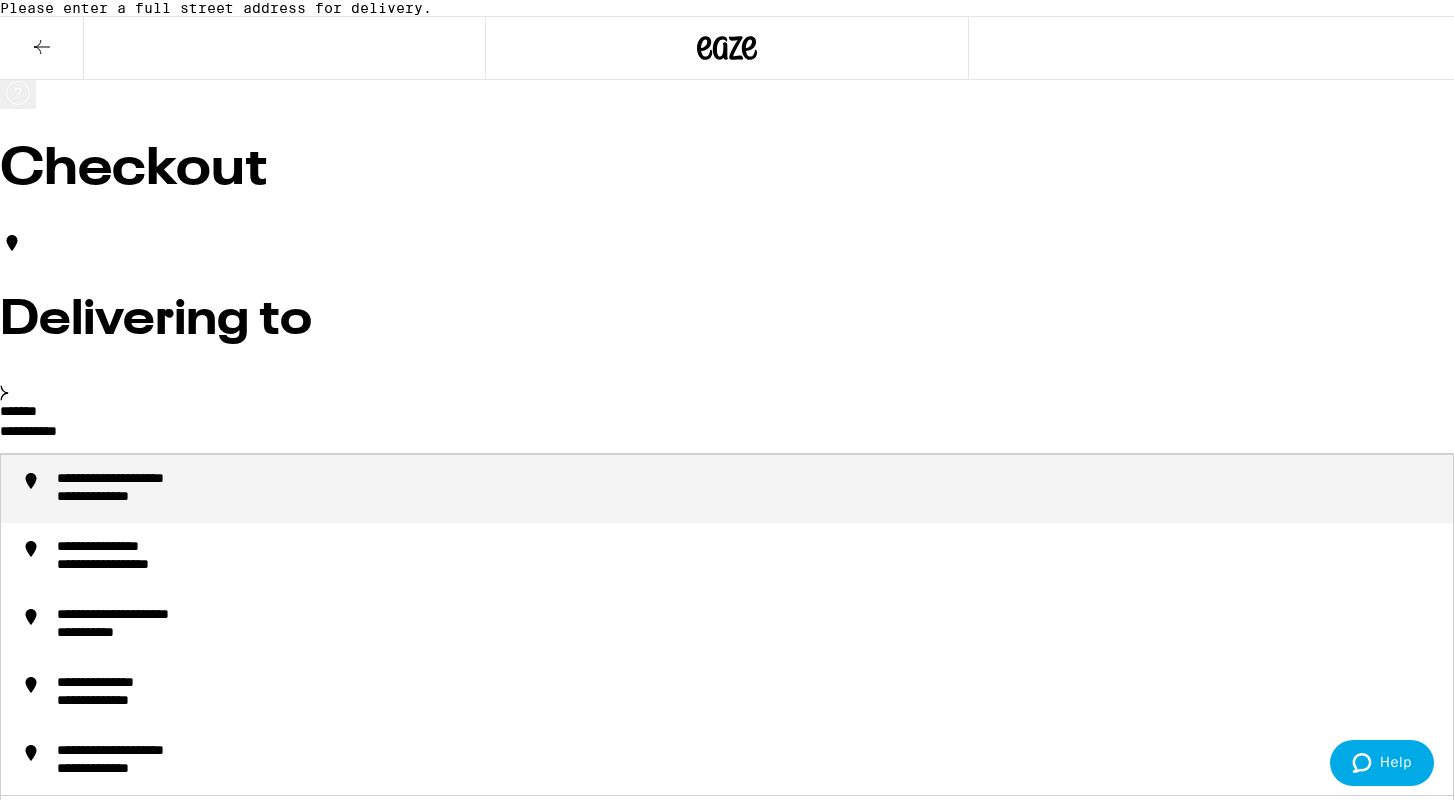 click on "**********" at bounding box center [747, 489] 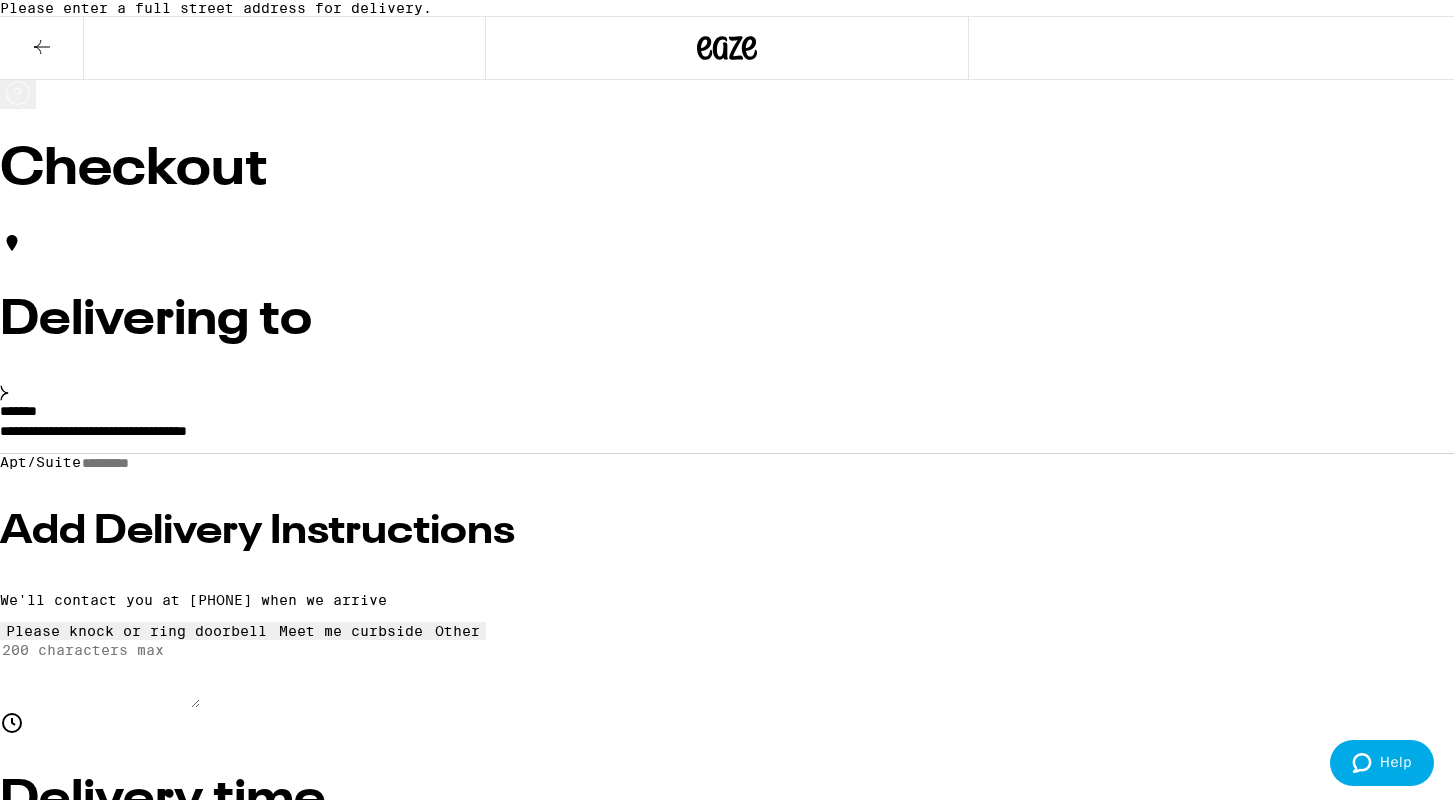 type on "**********" 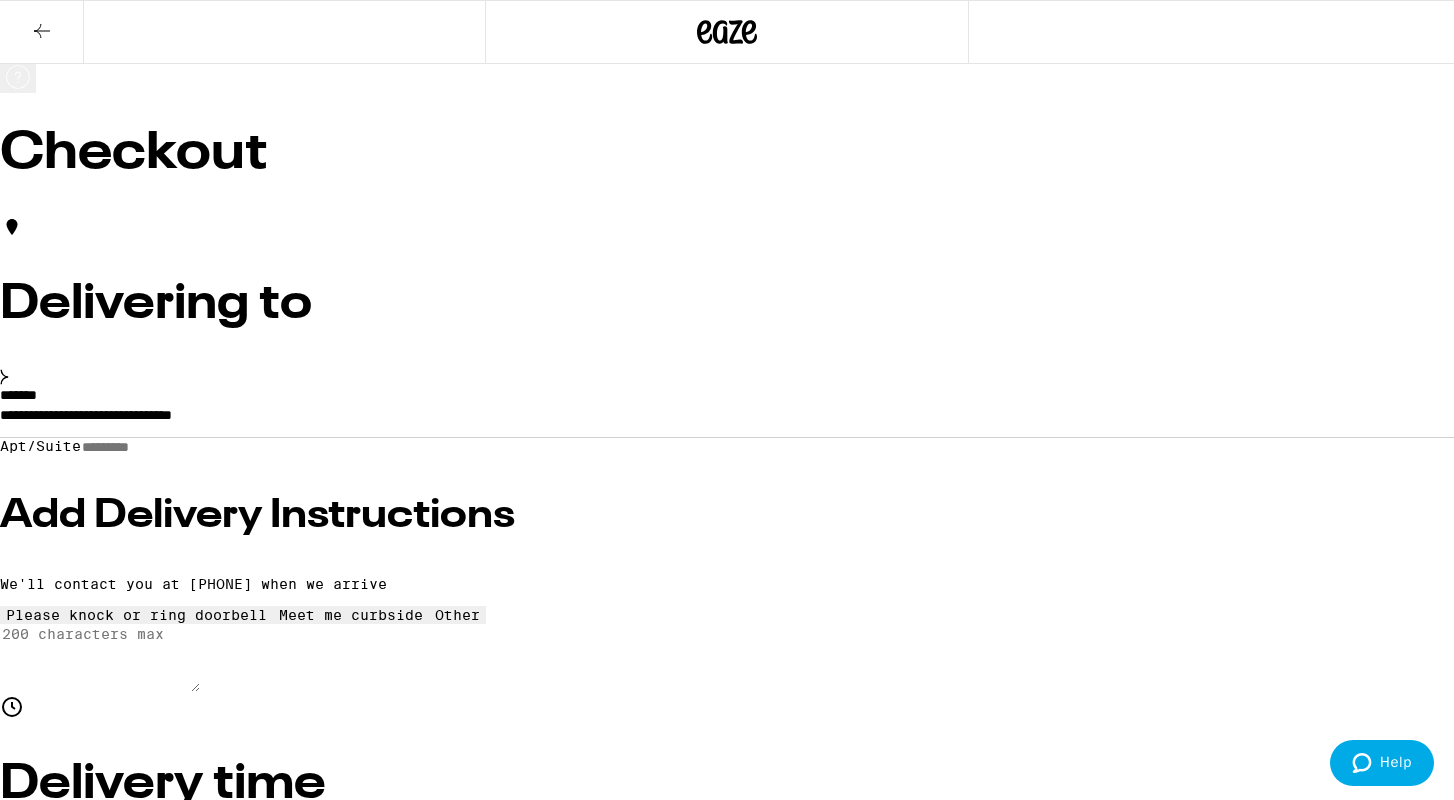 scroll, scrollTop: 0, scrollLeft: 0, axis: both 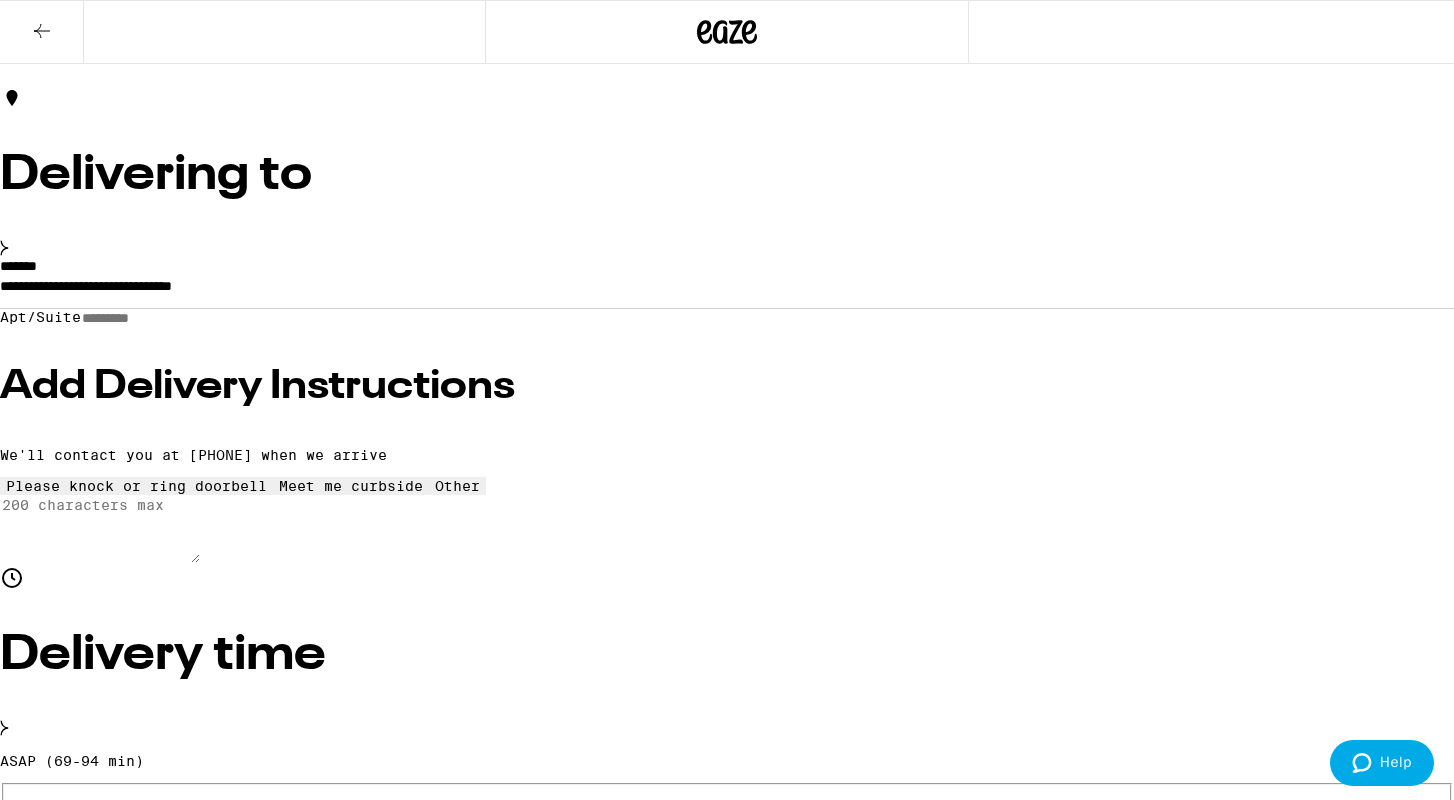 click on "Pay with Debit (in person) Pin required" at bounding box center (26, 1244) 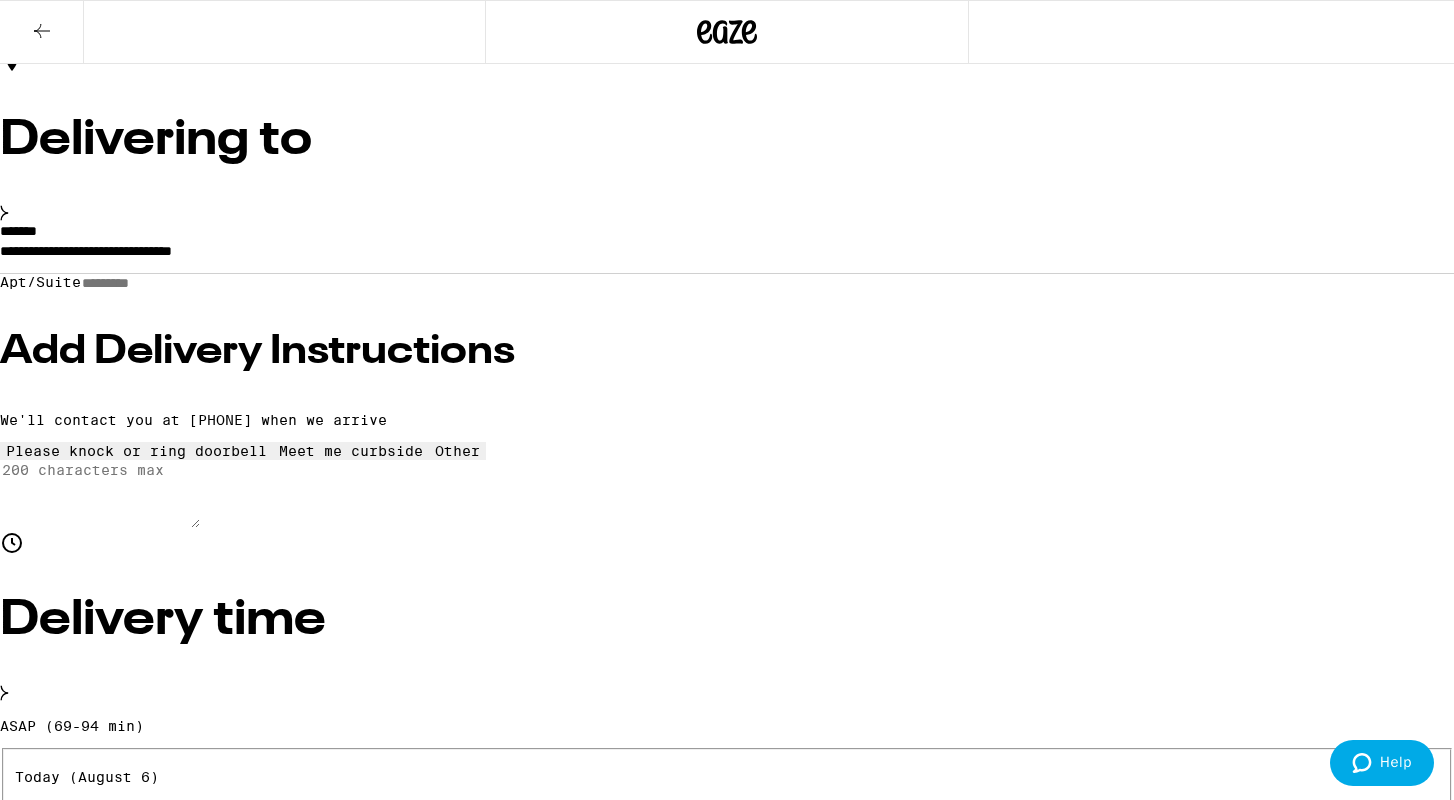 scroll, scrollTop: 161, scrollLeft: 0, axis: vertical 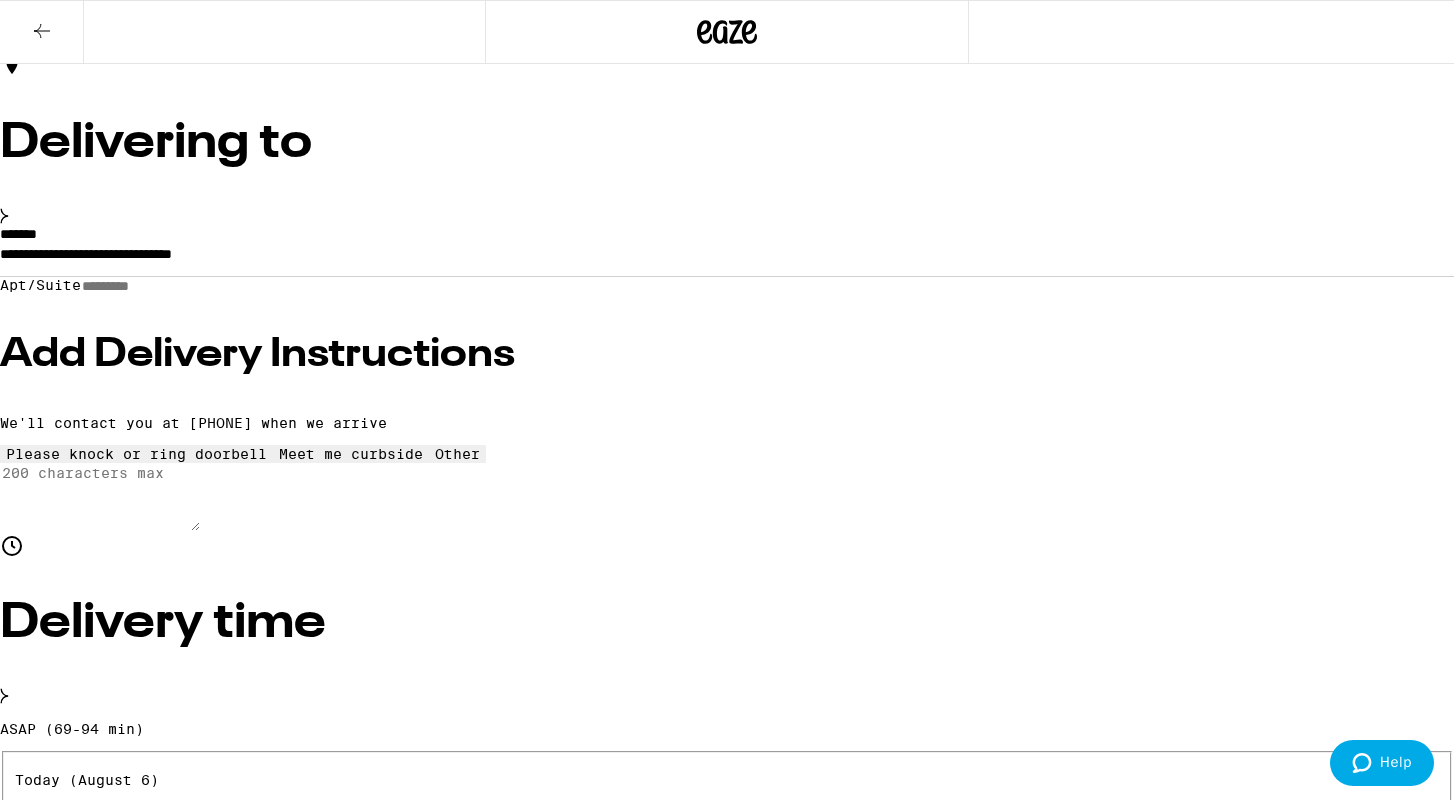 click 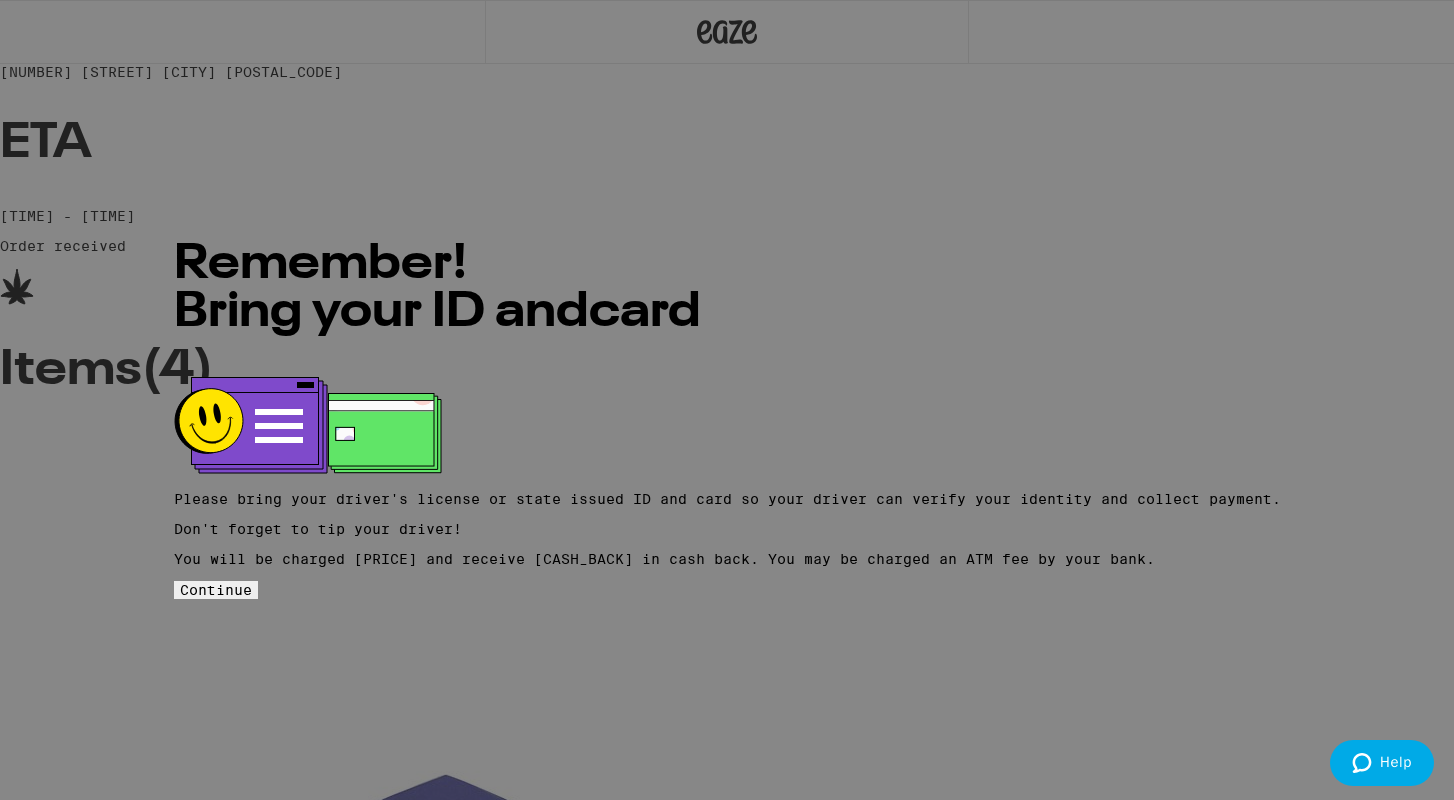 click on "Continue" at bounding box center (216, 590) 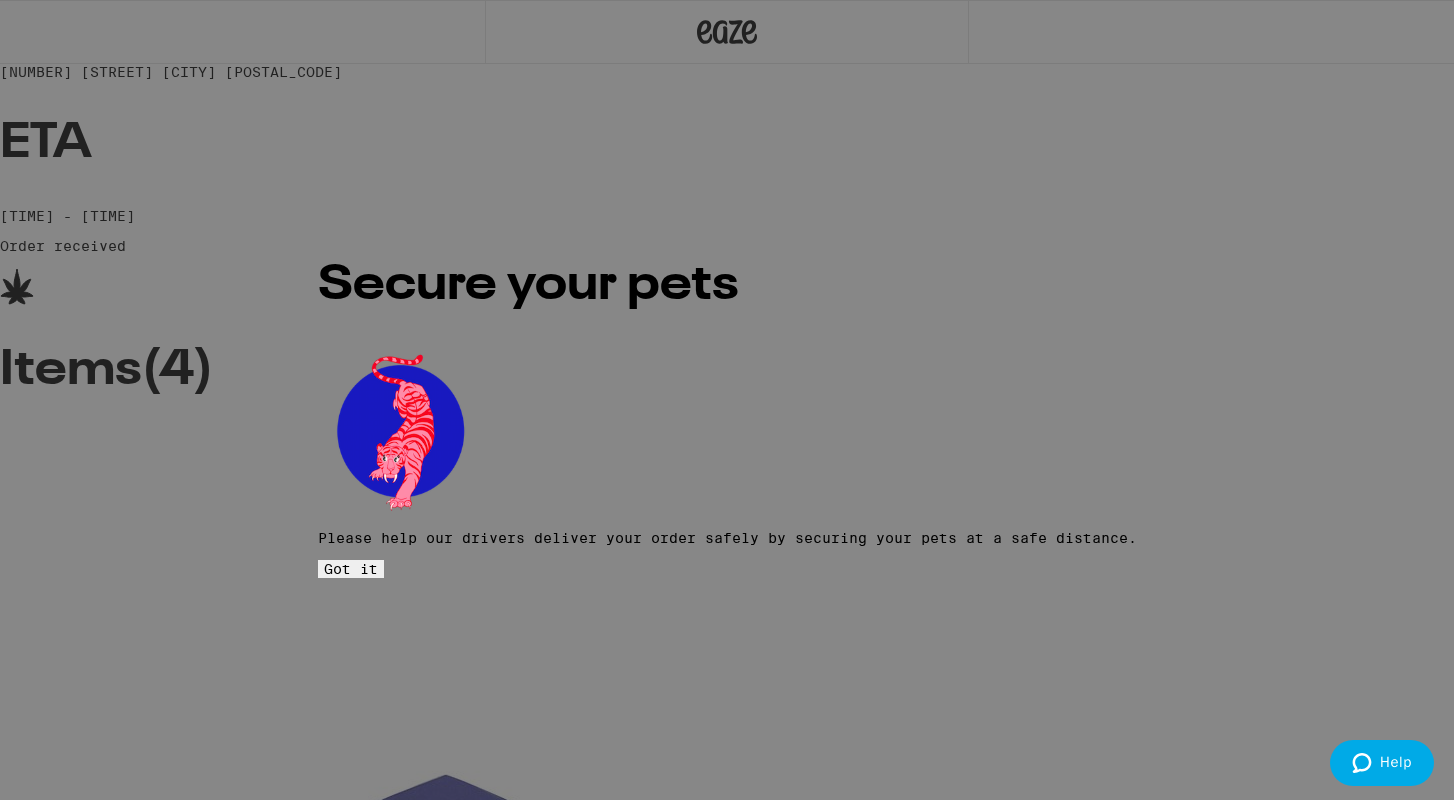 click on "Got it" at bounding box center [351, 569] 